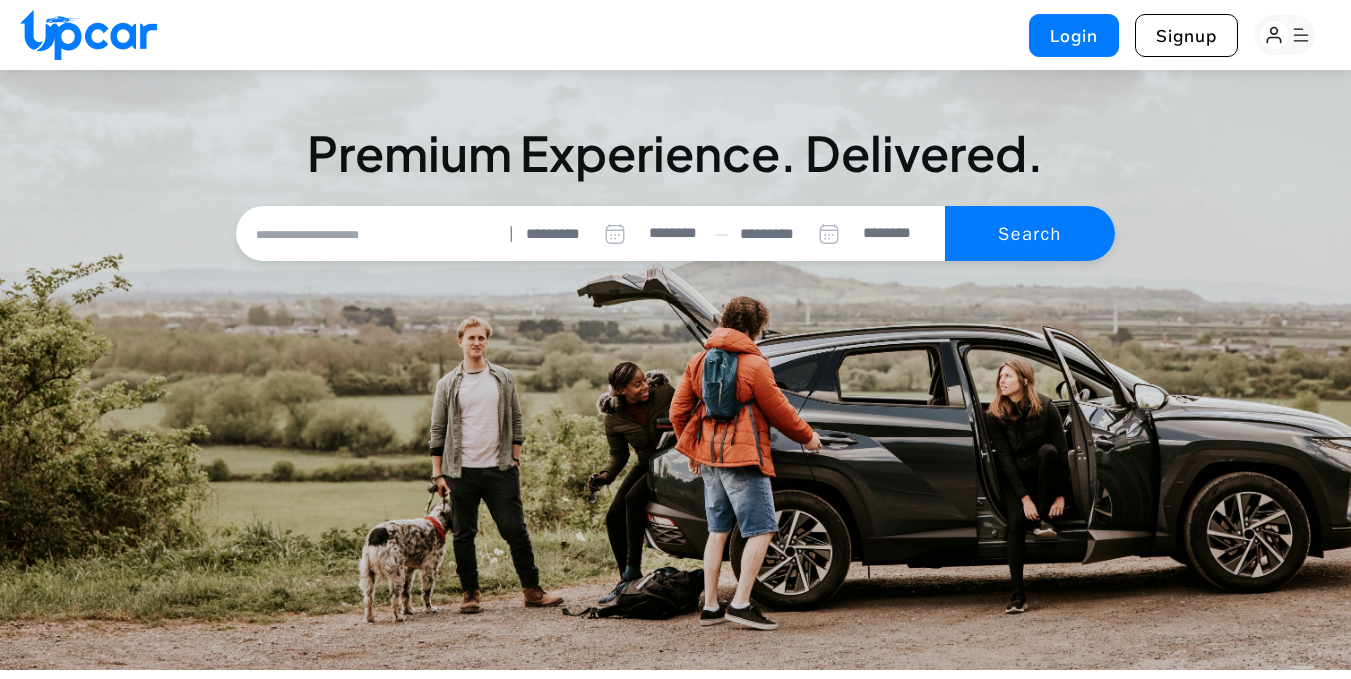 select on "********" 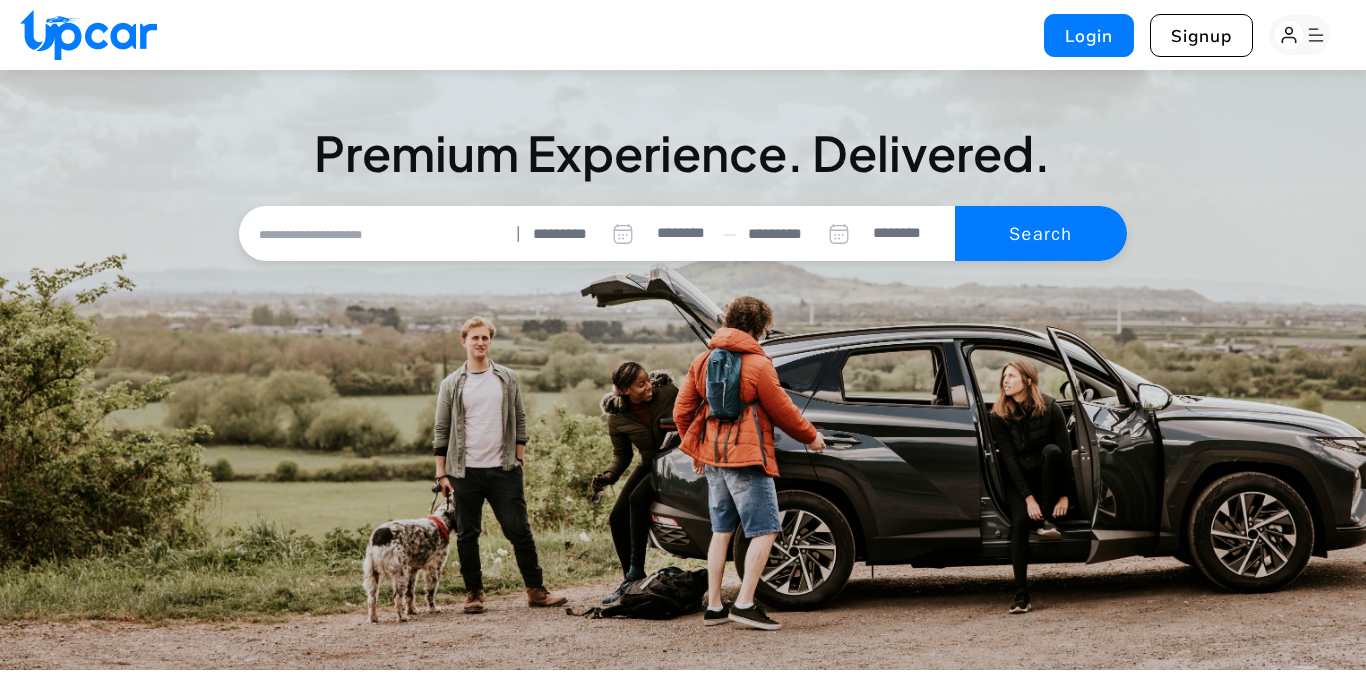 select on "********" 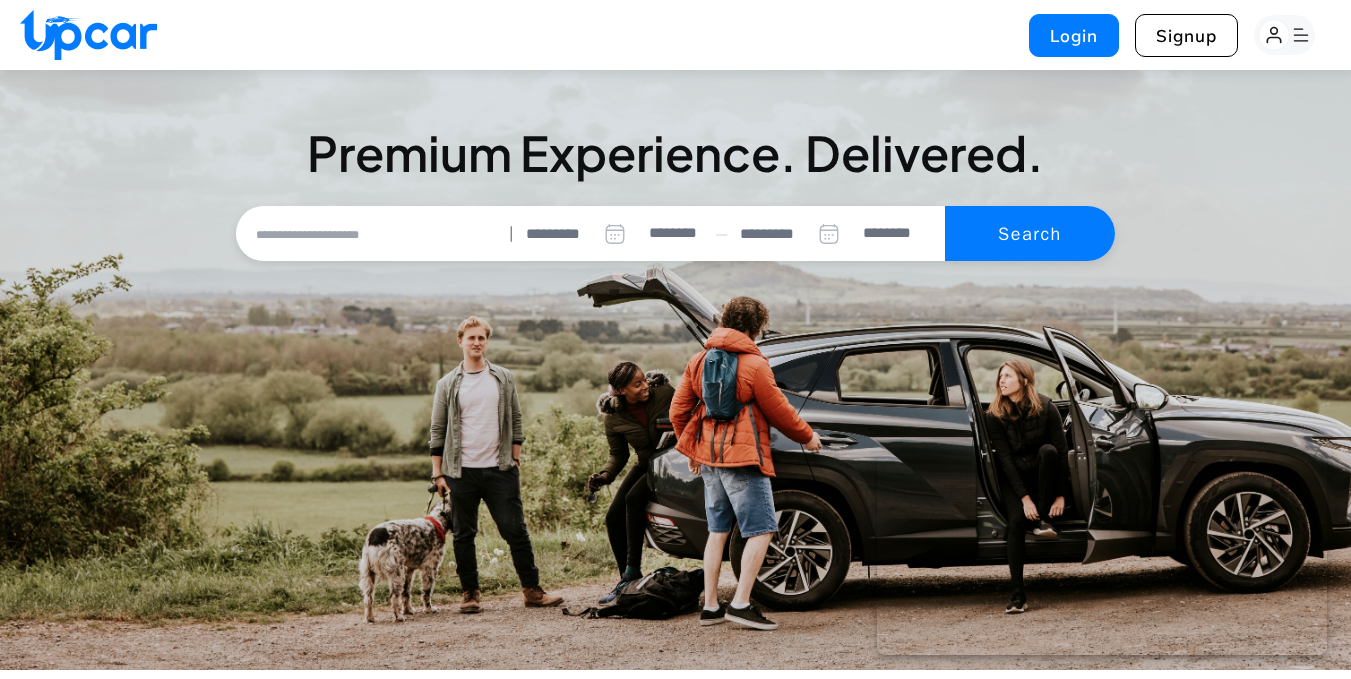 scroll, scrollTop: 0, scrollLeft: 0, axis: both 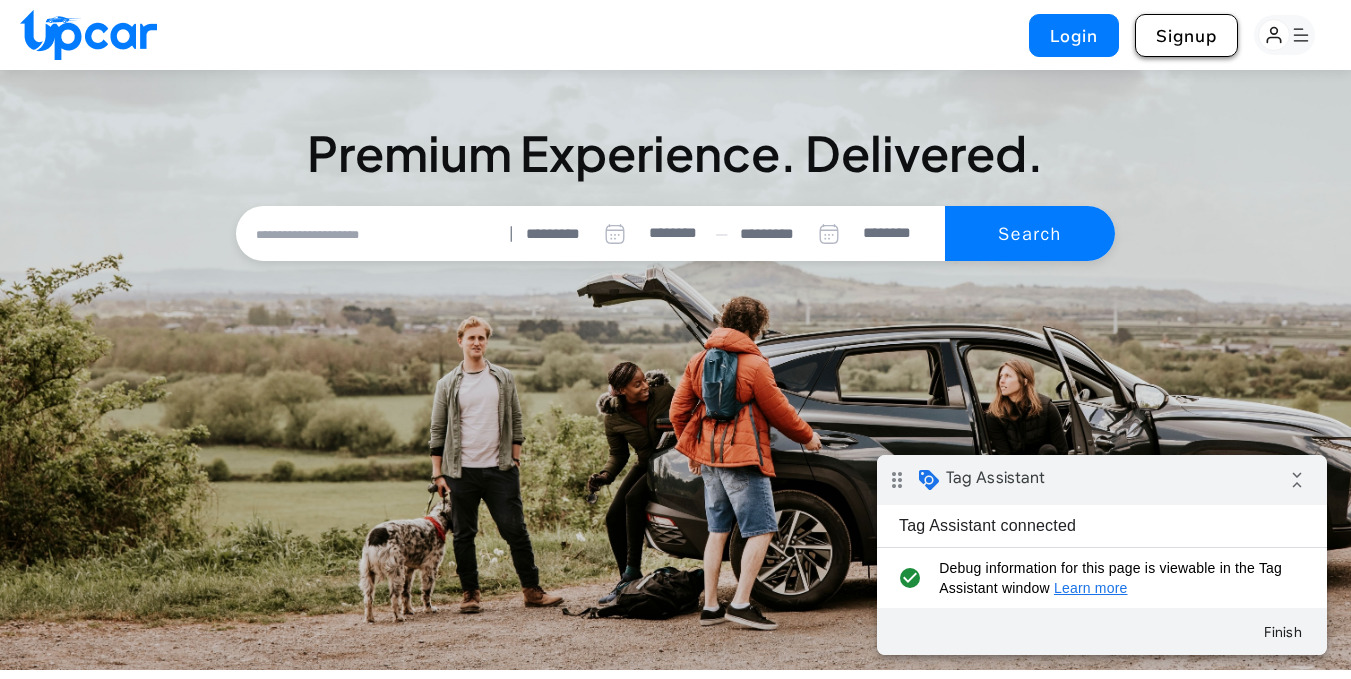 click on "Signup" at bounding box center (1186, 35) 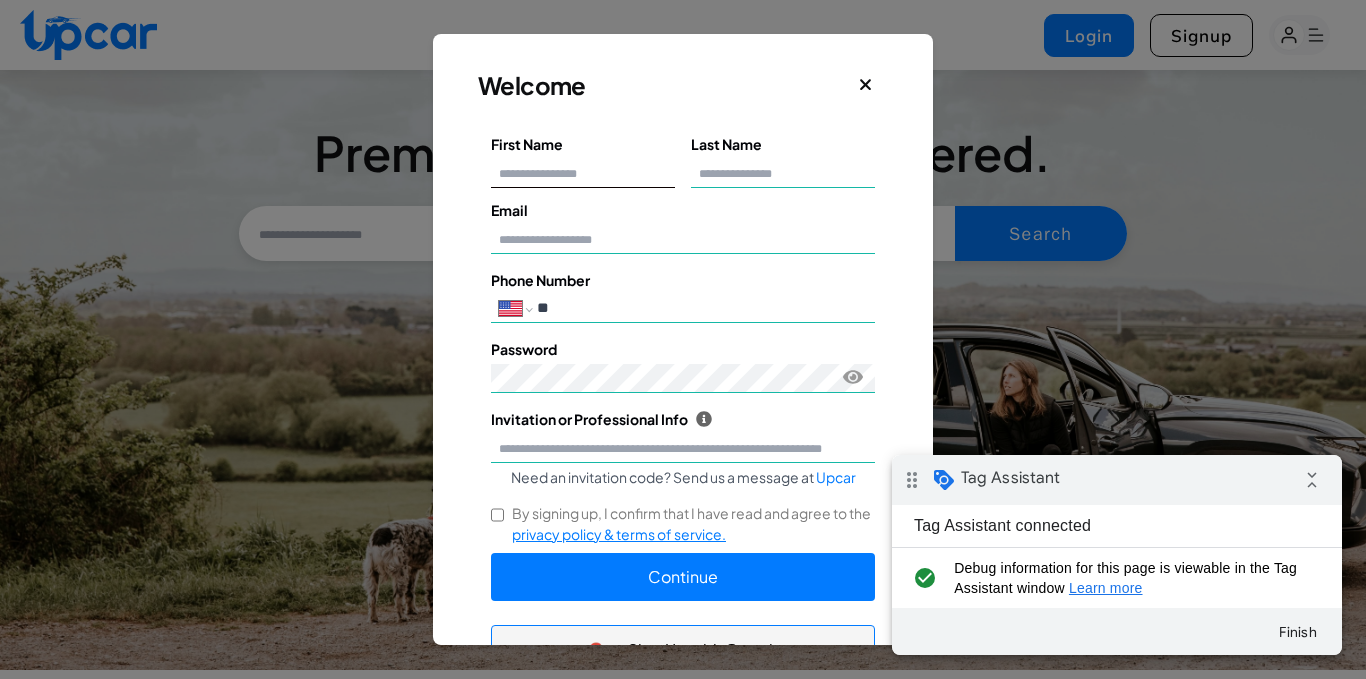 click on "First Name" at bounding box center (583, 173) 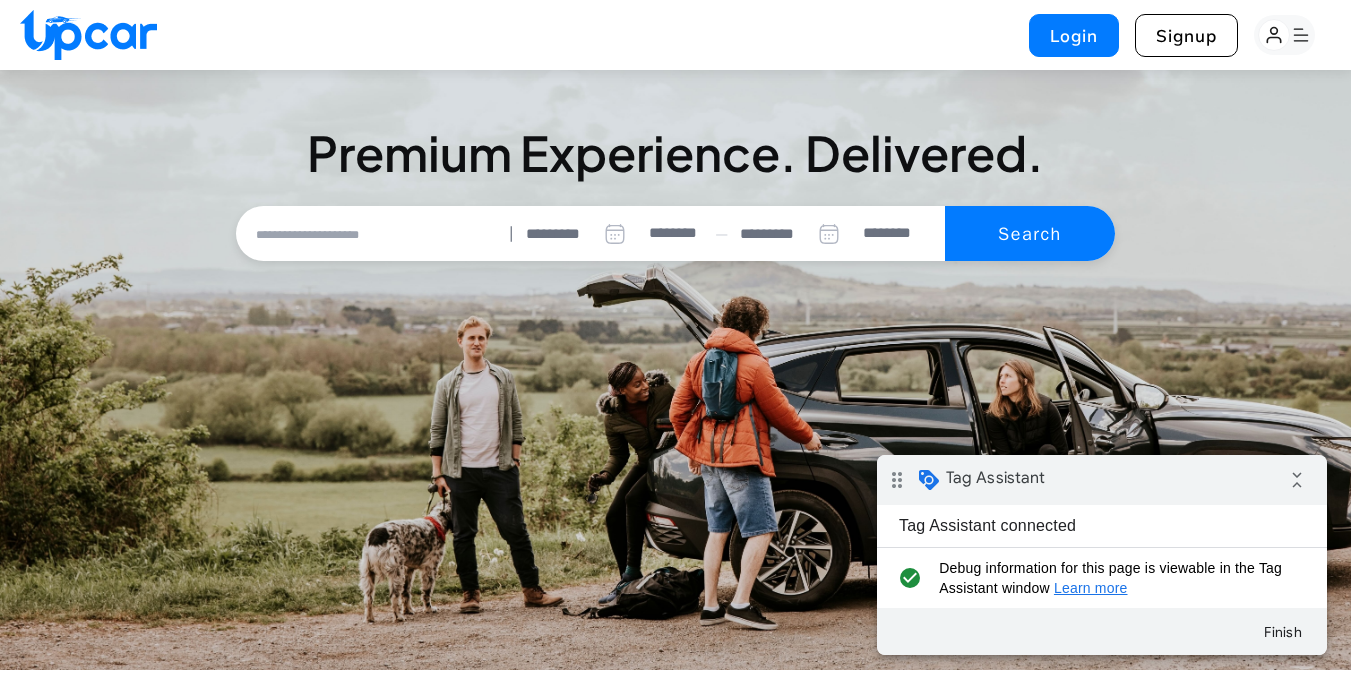 click on "Login Signup" at bounding box center (1180, 35) 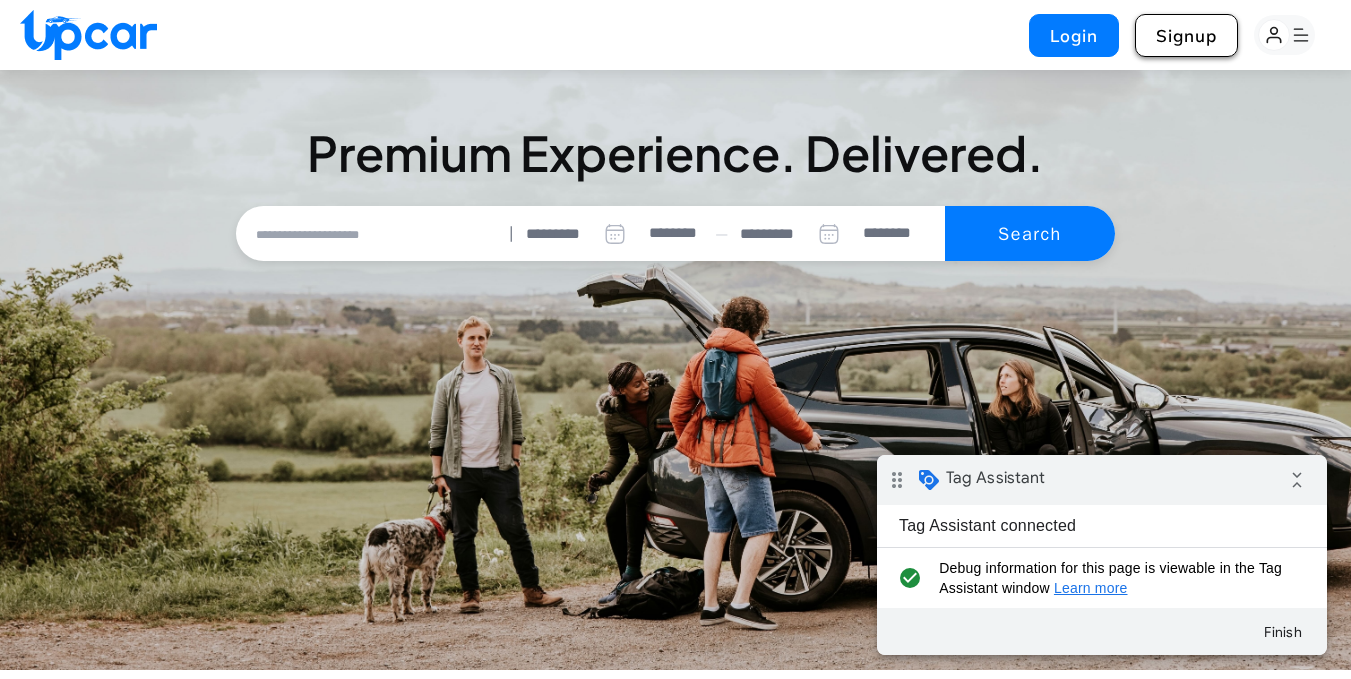 click on "Signup" at bounding box center [1186, 35] 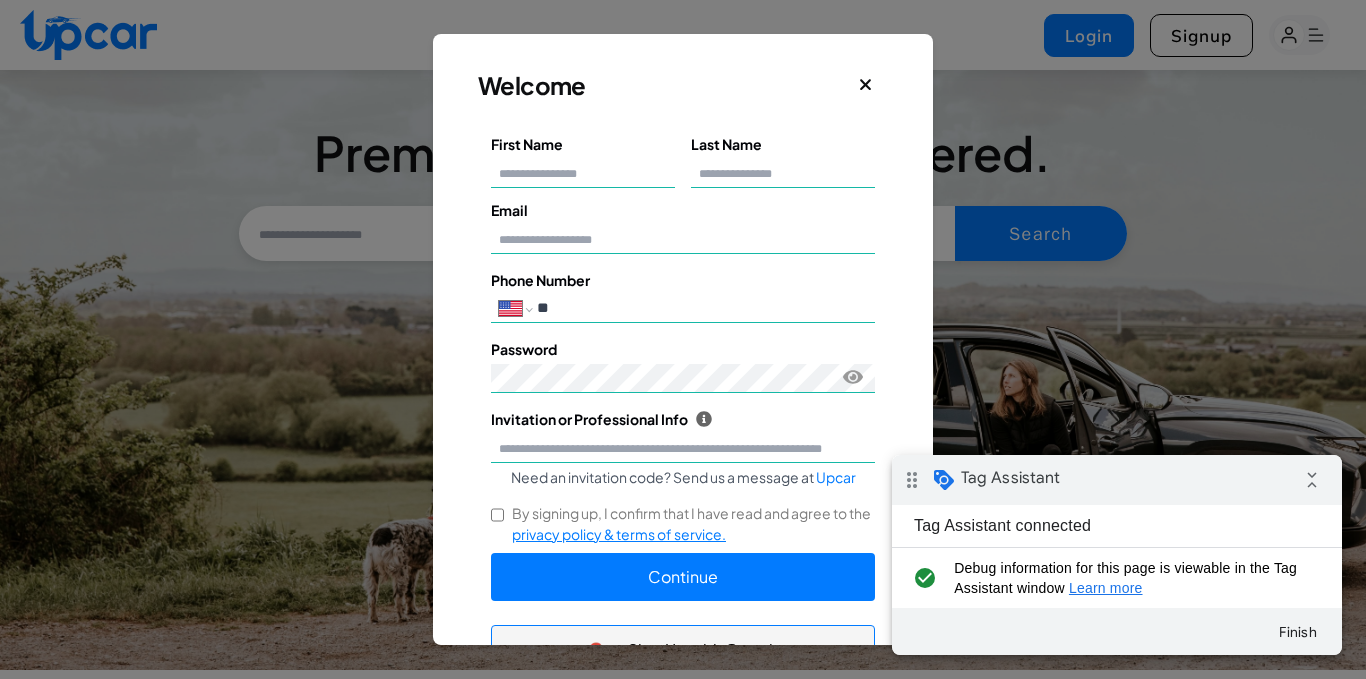 click on "First Name" at bounding box center (583, 160) 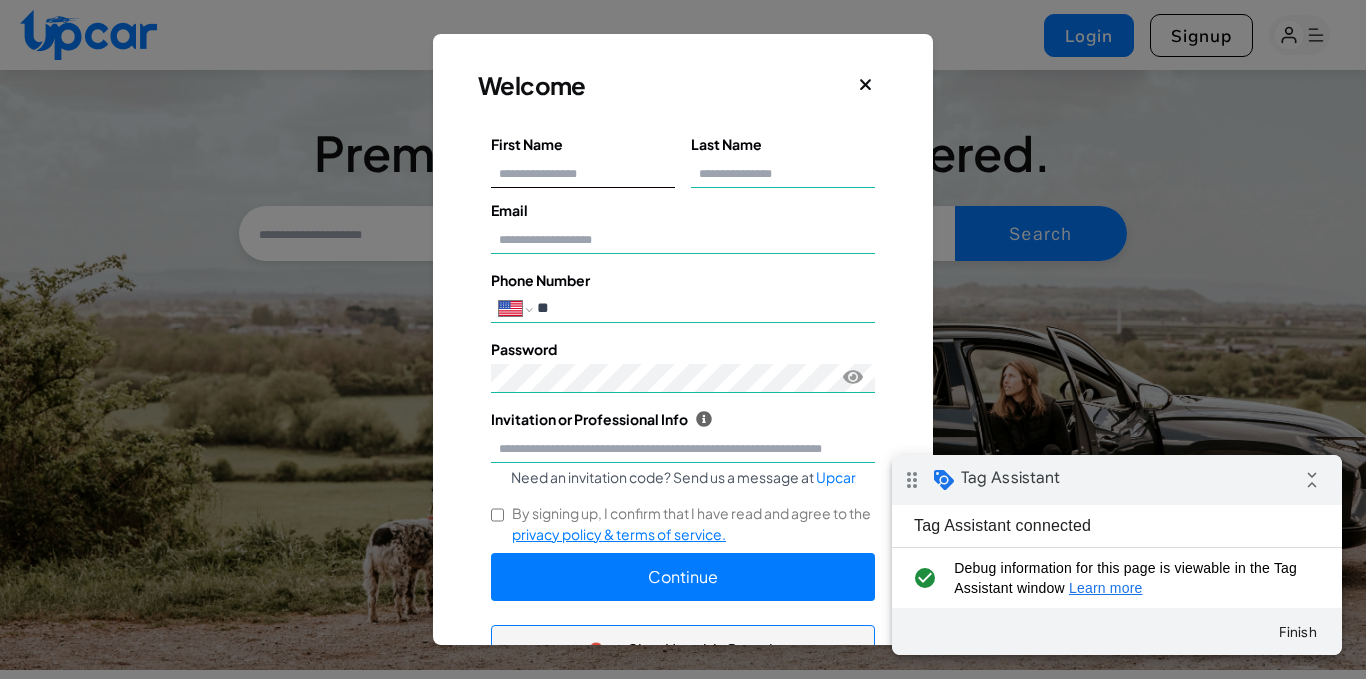 click on "First Name" at bounding box center (583, 173) 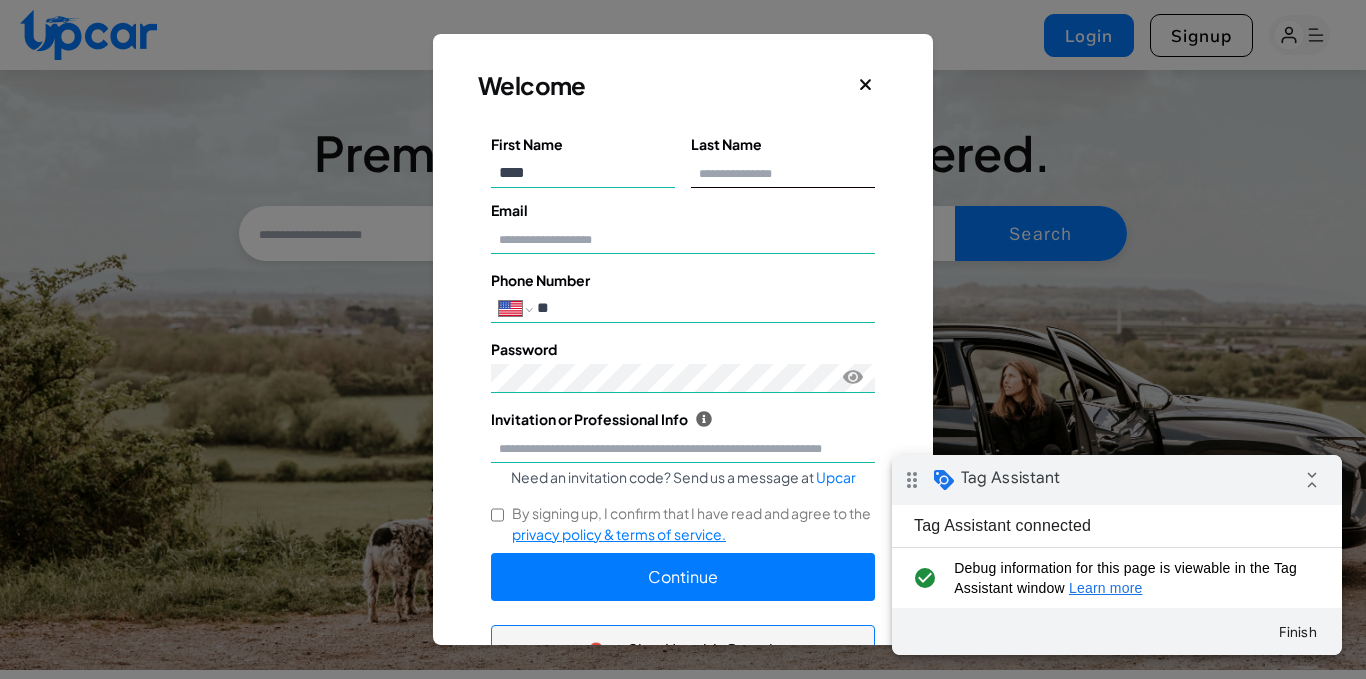 click on "Last Name" at bounding box center [783, 173] 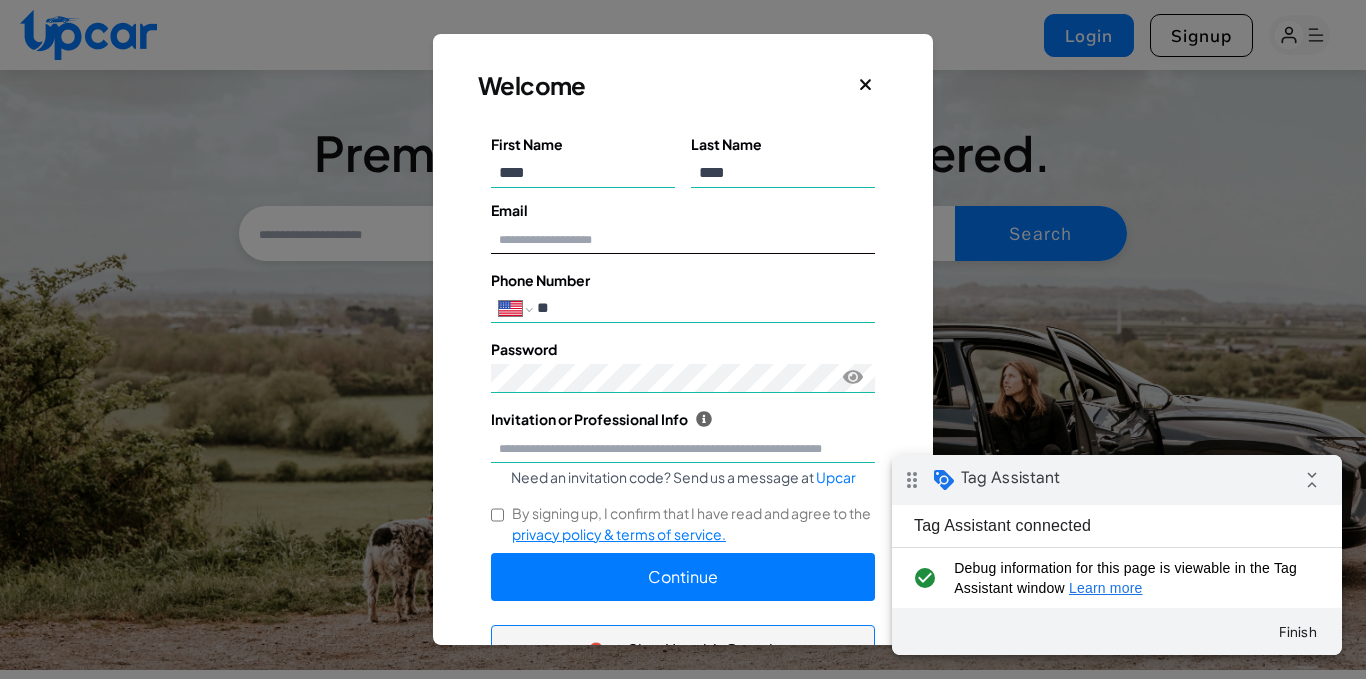 click on "Email" at bounding box center (683, 239) 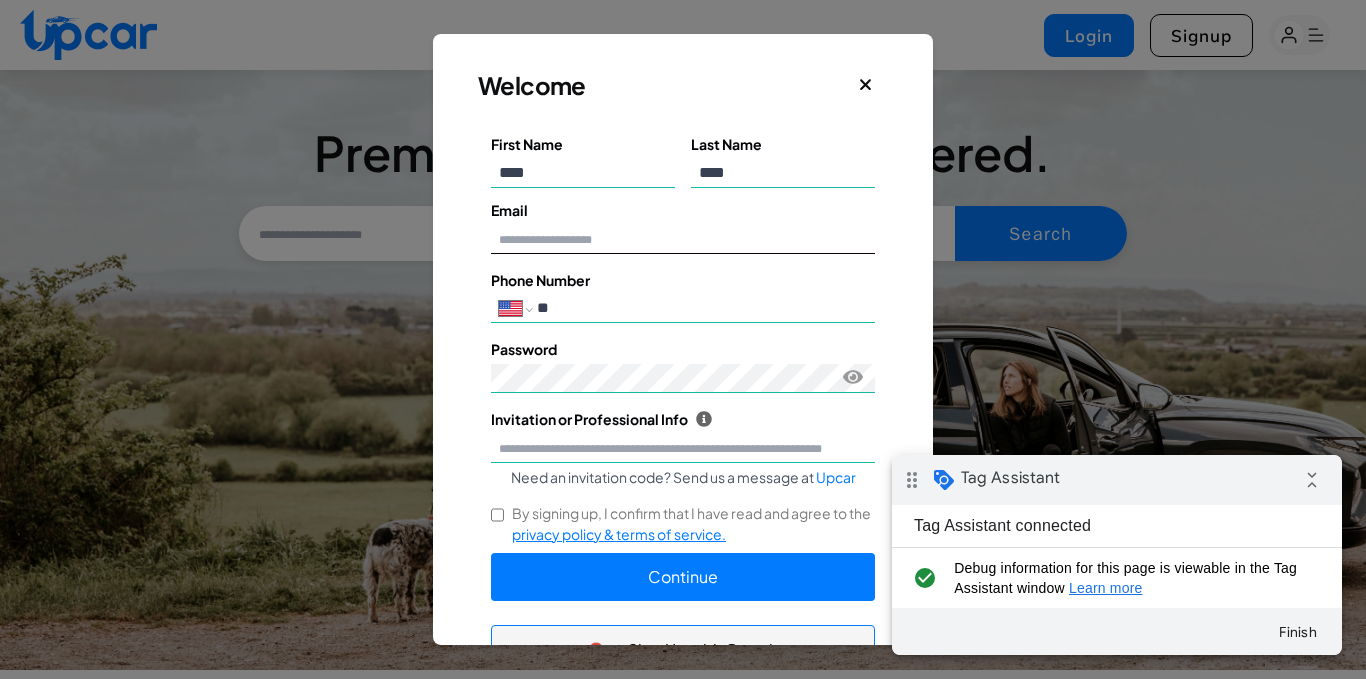 type on "**********" 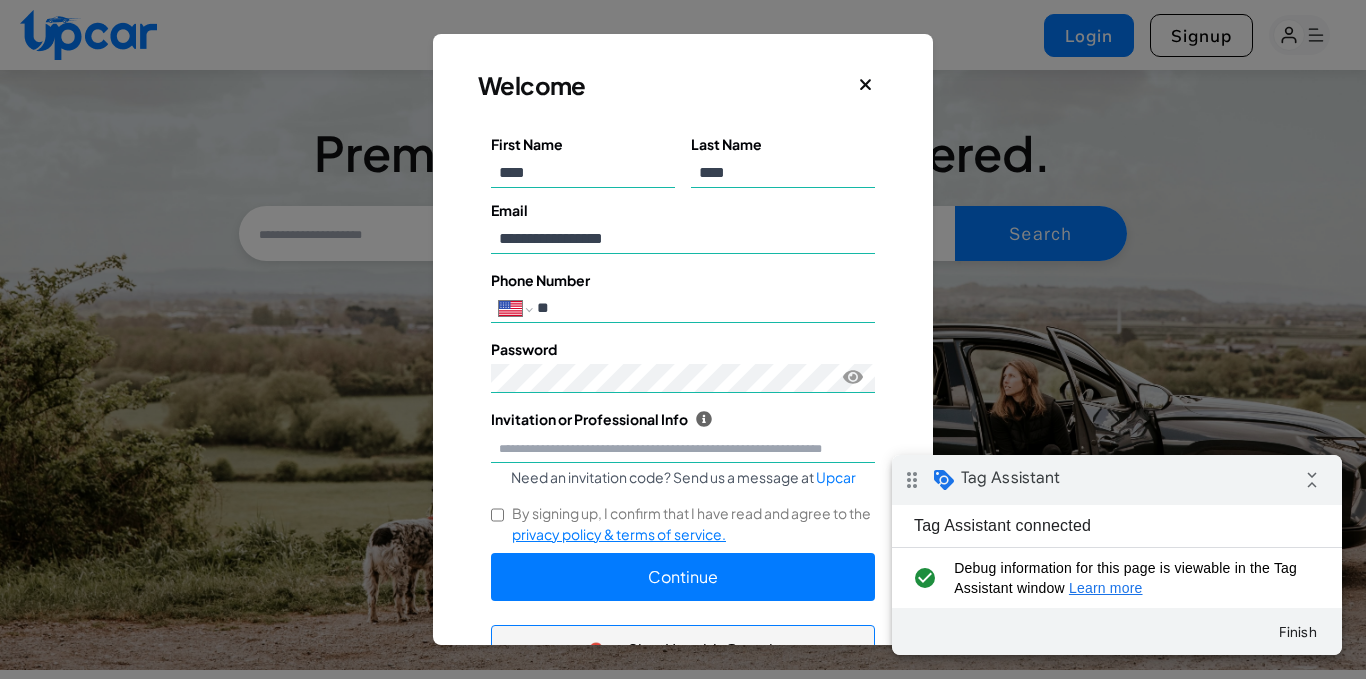 click on "**" at bounding box center [702, 308] 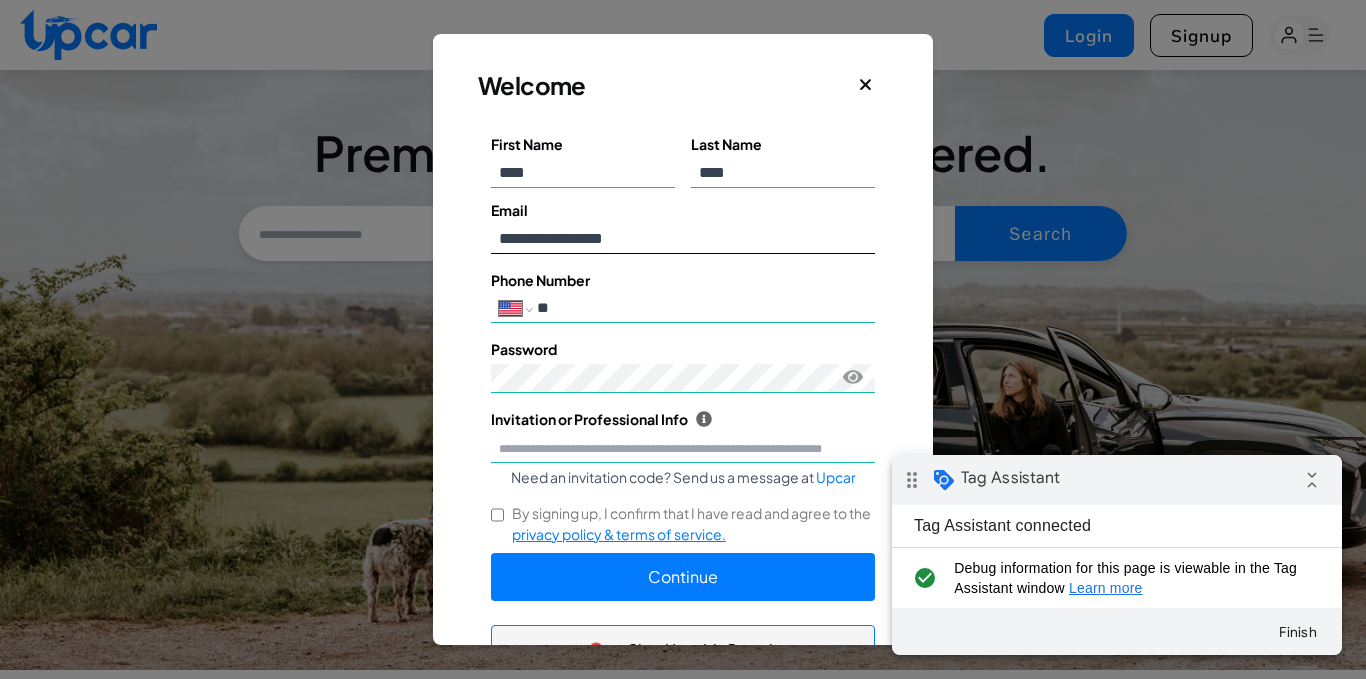 drag, startPoint x: 592, startPoint y: 233, endPoint x: 629, endPoint y: 245, distance: 38.8973 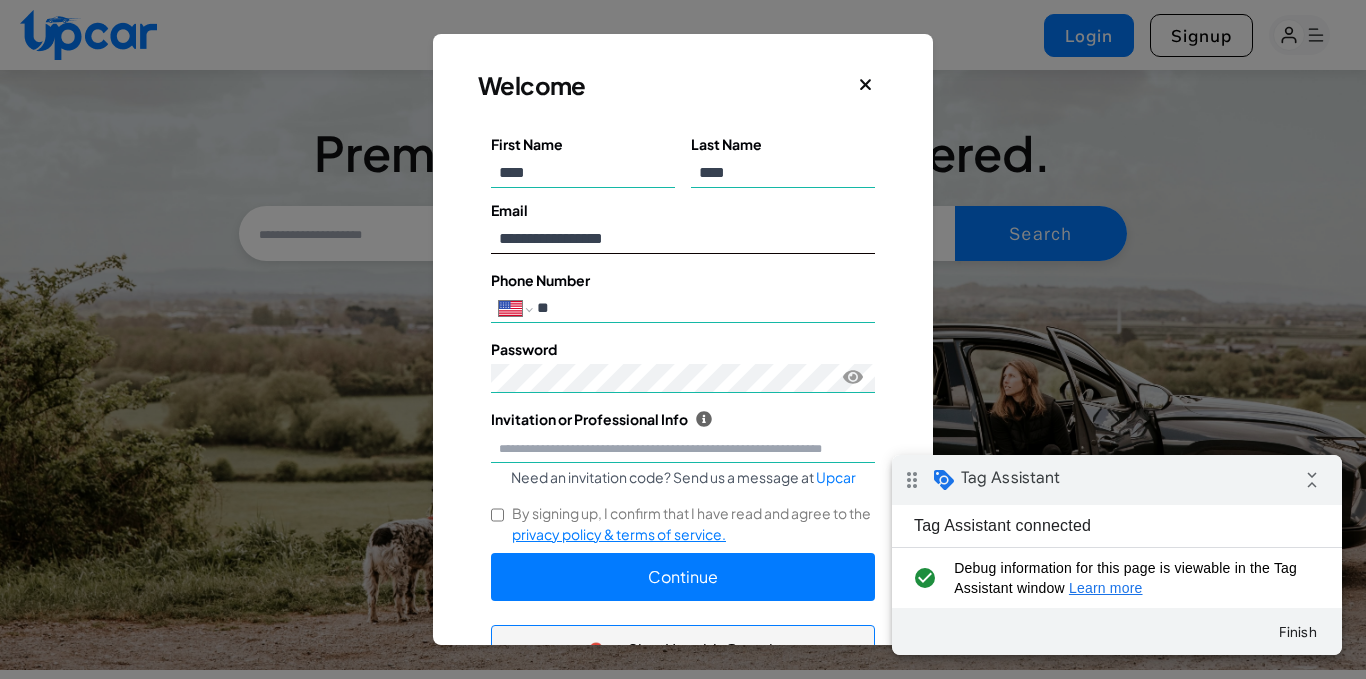 click on "**********" at bounding box center (683, 239) 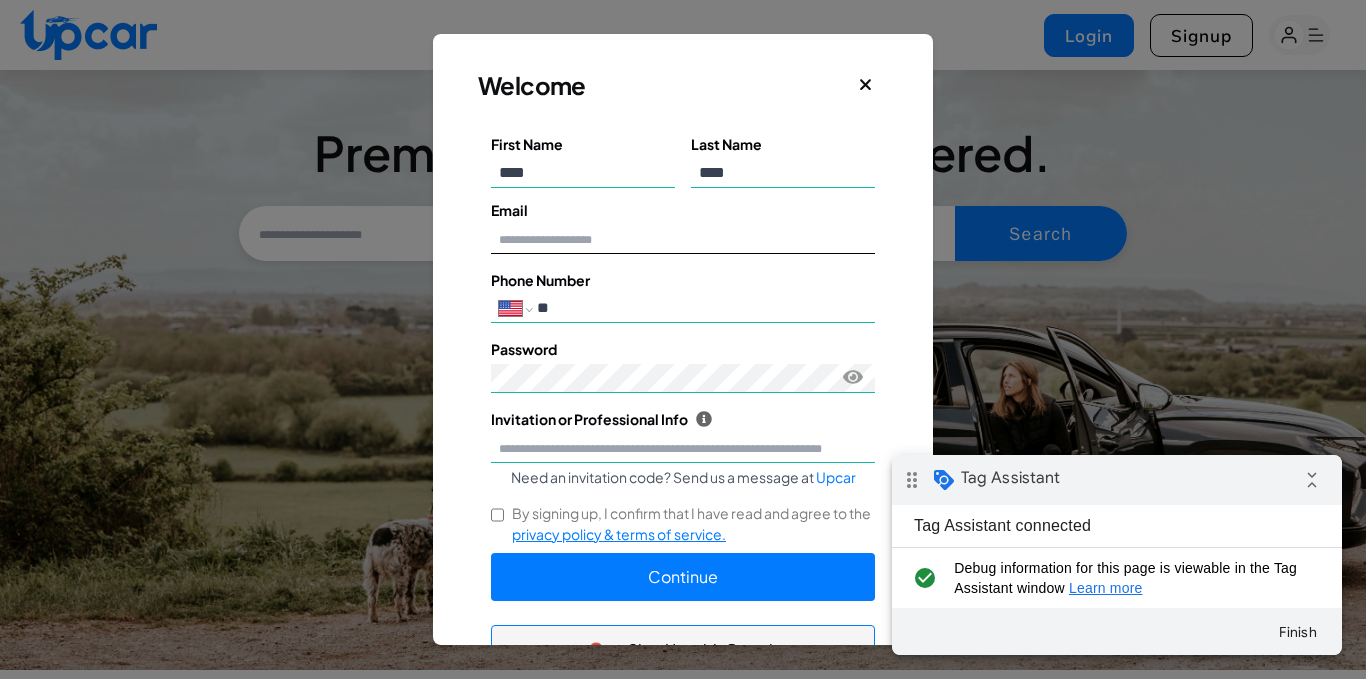 click on "Email" at bounding box center (683, 239) 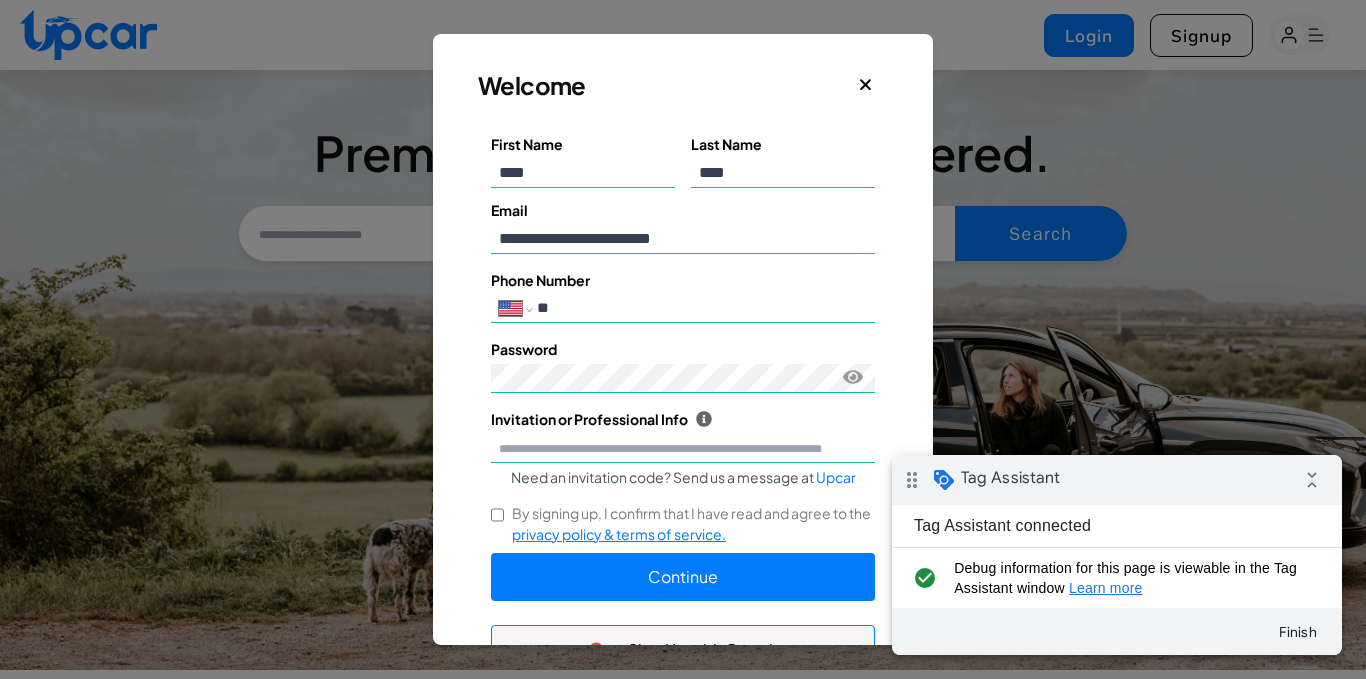 drag, startPoint x: 610, startPoint y: 303, endPoint x: 596, endPoint y: 307, distance: 14.56022 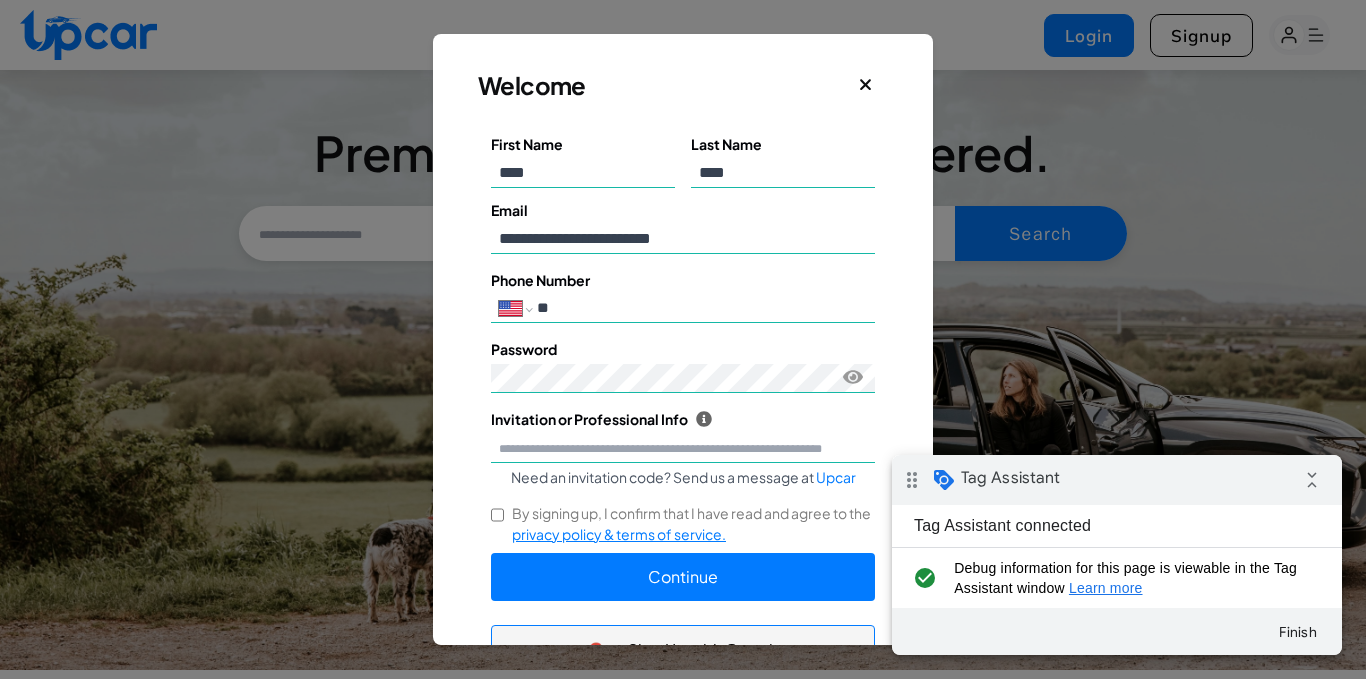 type on "**********" 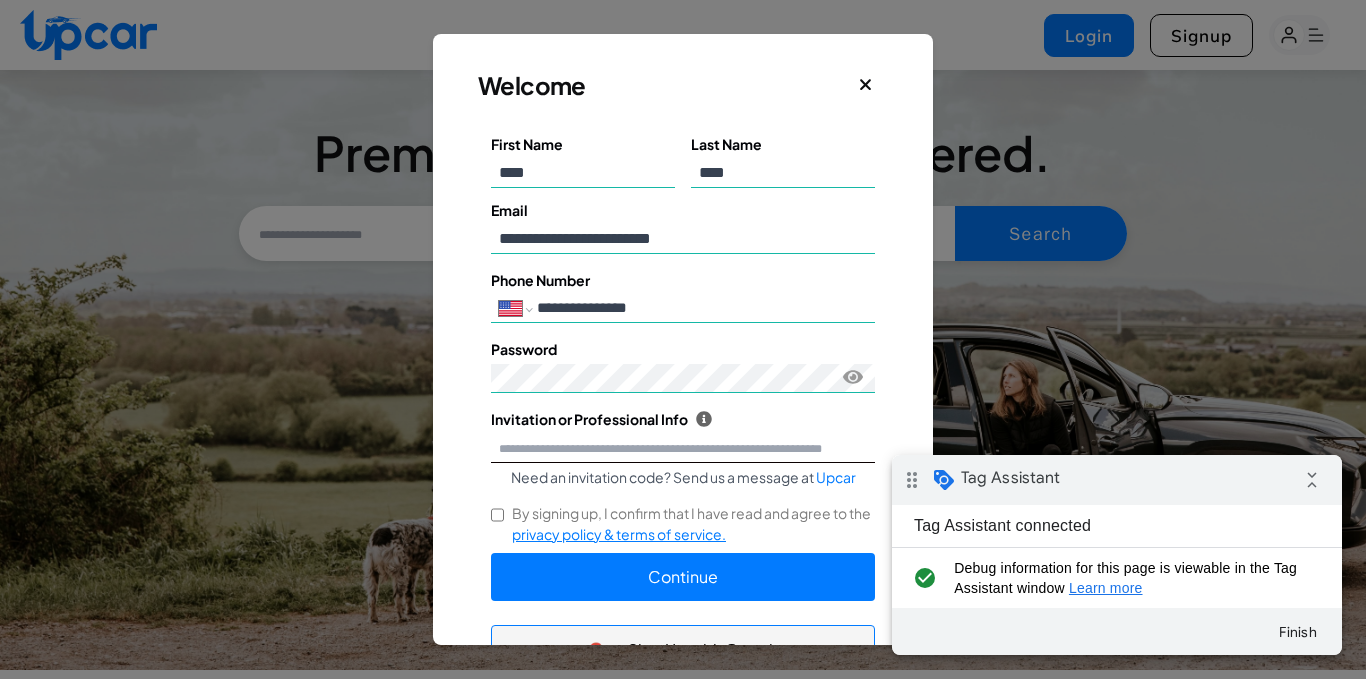click on "Invitation or Professional Info Upcar is a community exclusively for verified professionals. To join please provide an invitation code or your work email or a link to your professional website." at bounding box center [683, 448] 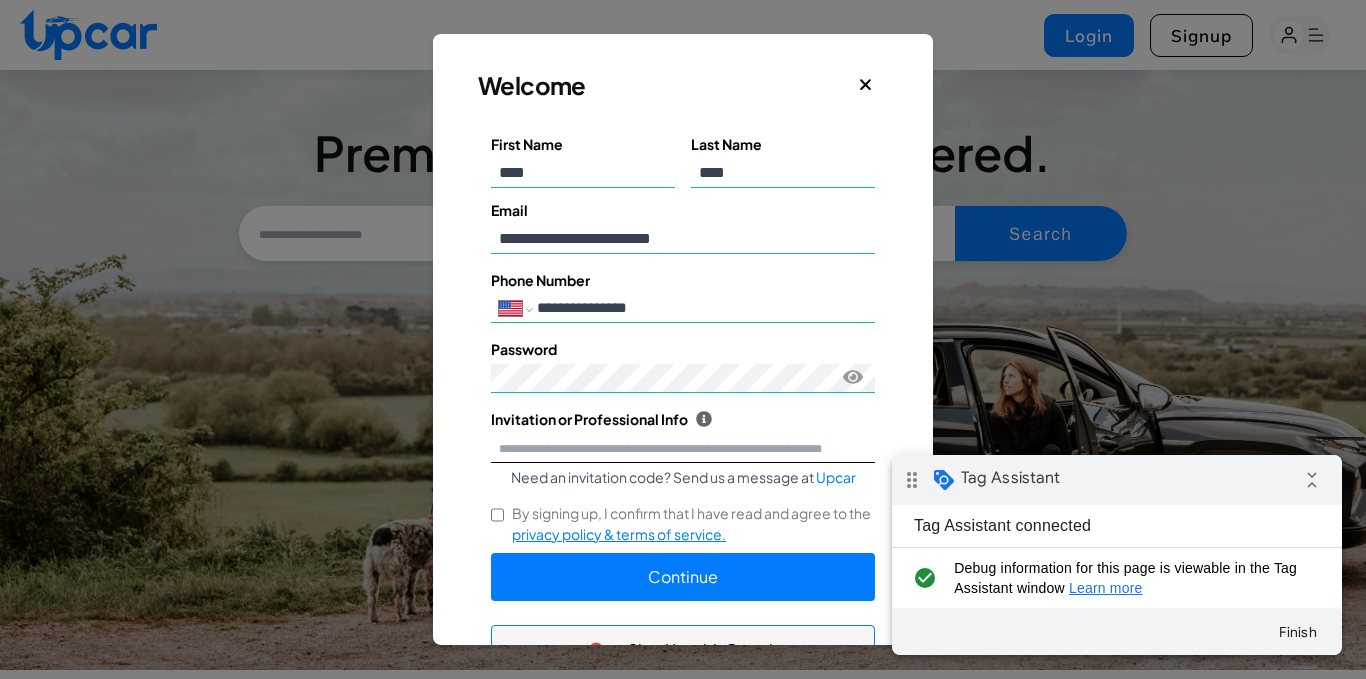 type on "**********" 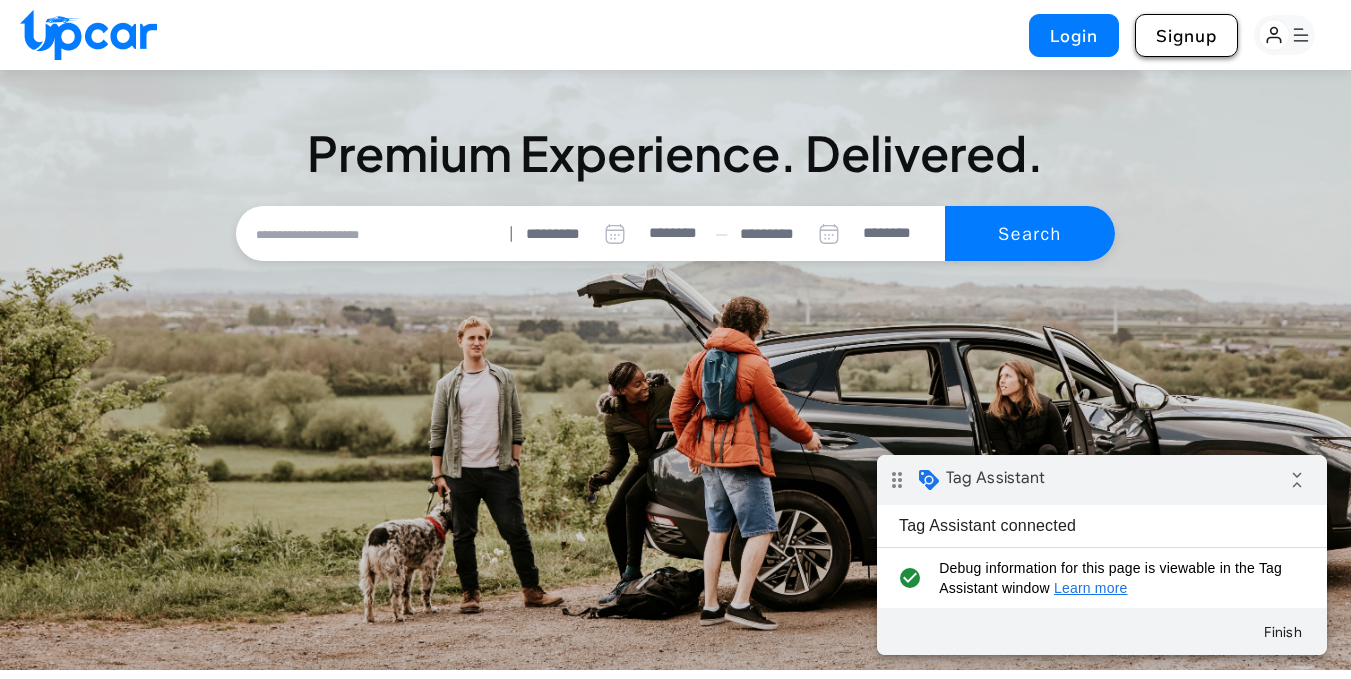 click on "Signup" at bounding box center (1186, 35) 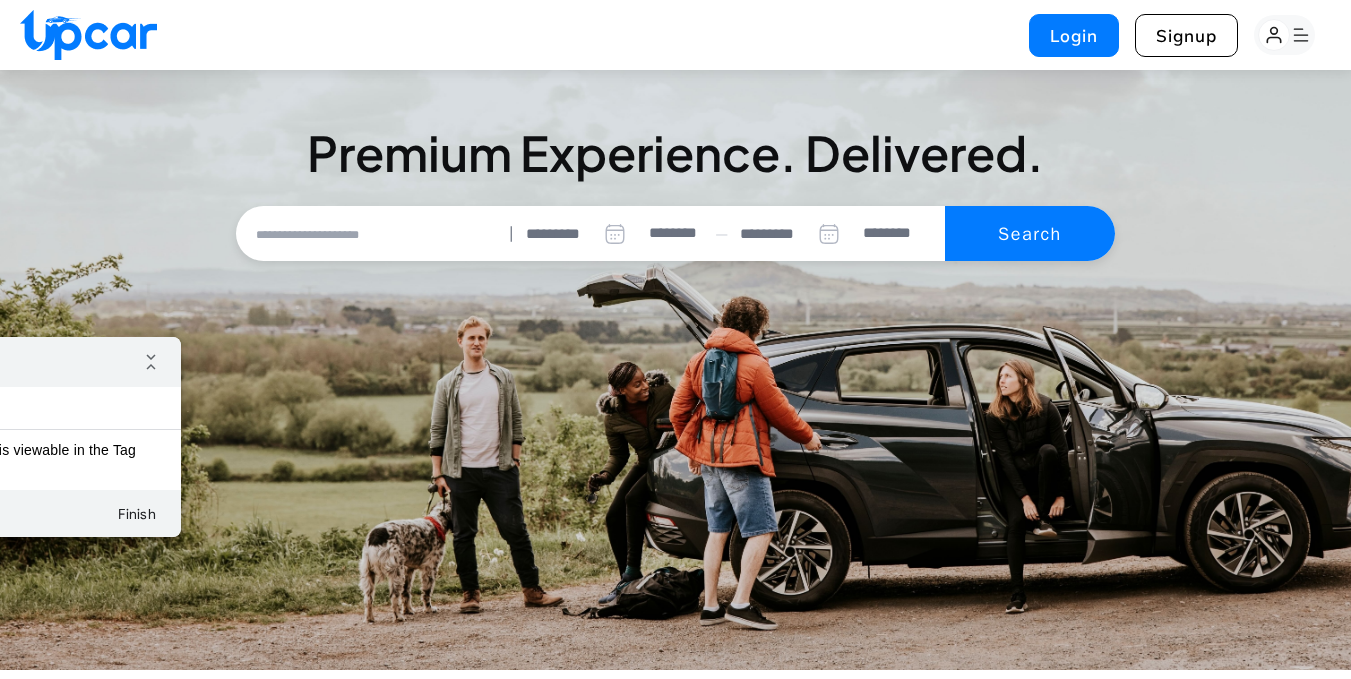 drag, startPoint x: 116, startPoint y: 360, endPoint x: 124, endPoint y: 352, distance: 11.313708 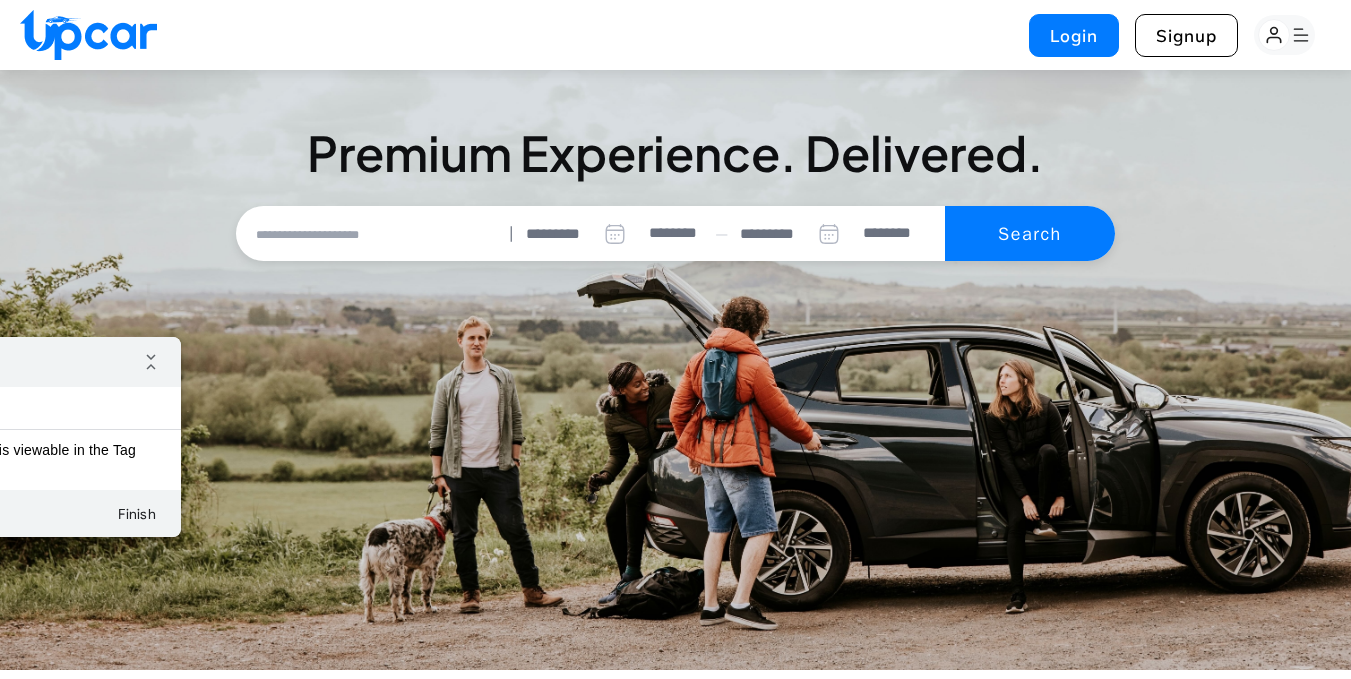 click on "drag_indicator Tag Assistant  collapse_all" at bounding box center (-44, 362) 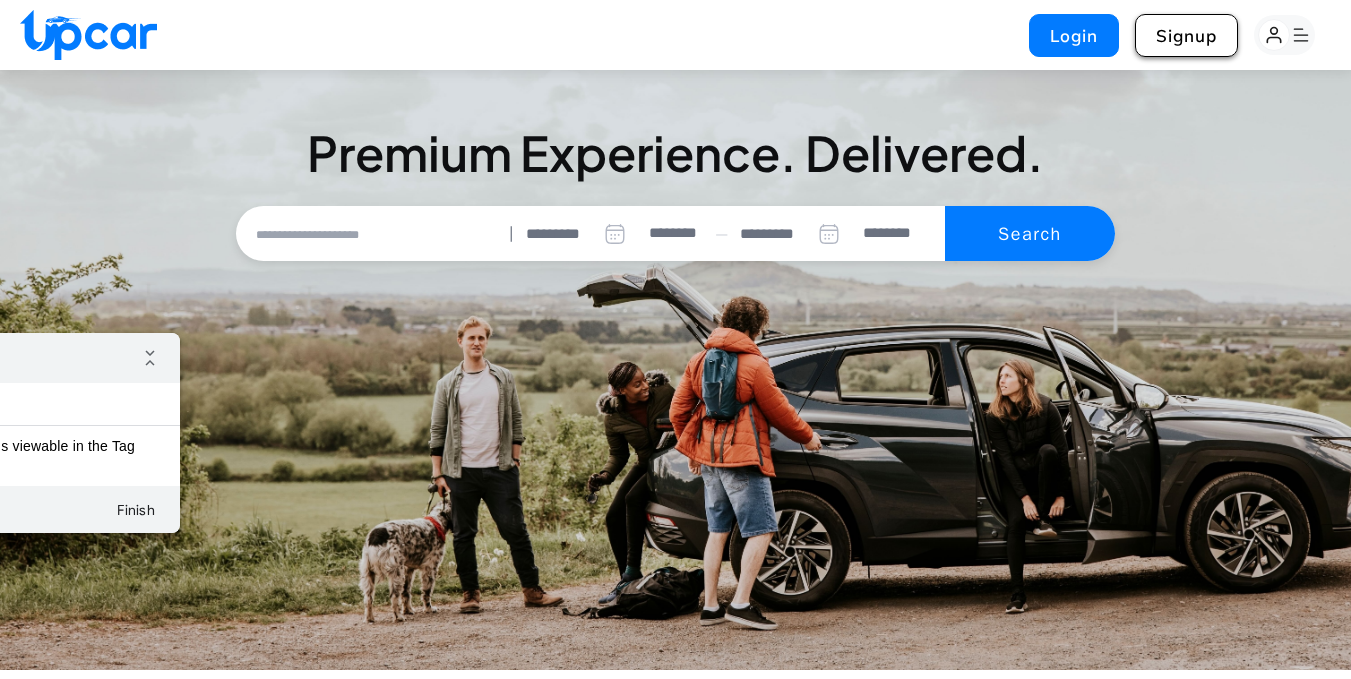 click on "Signup" at bounding box center [1186, 35] 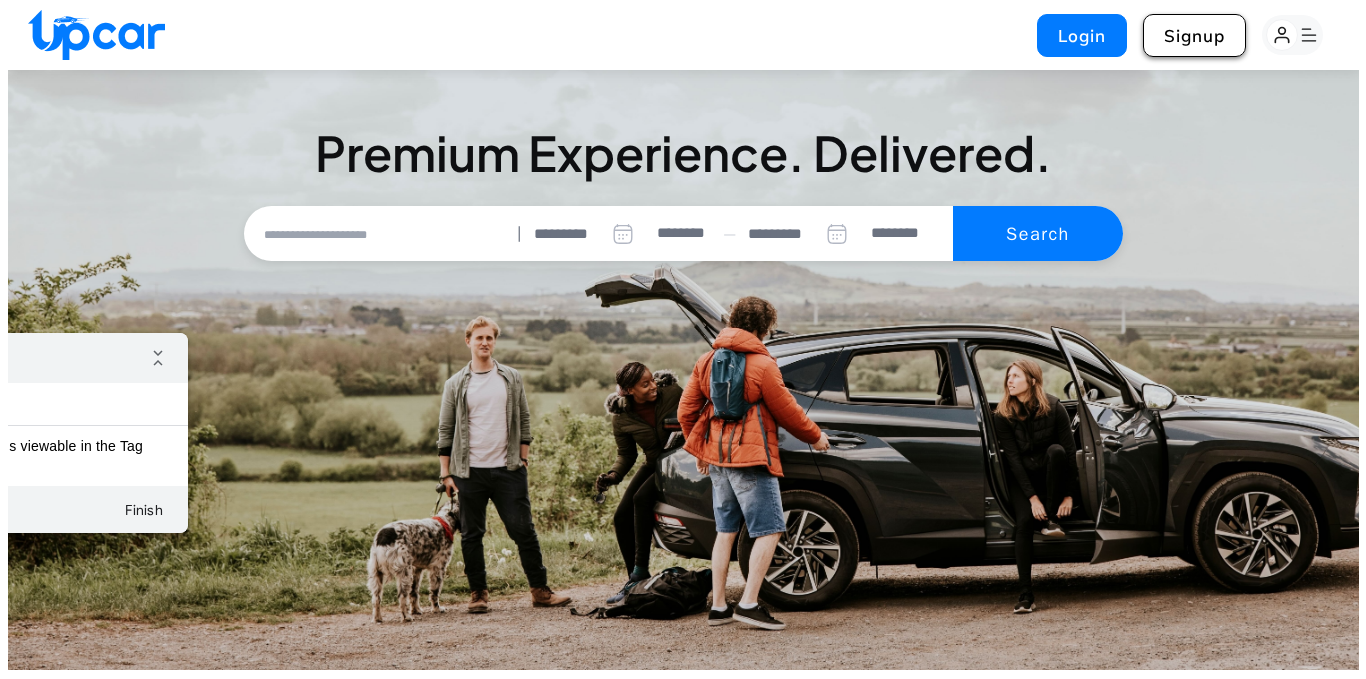 select on "**" 